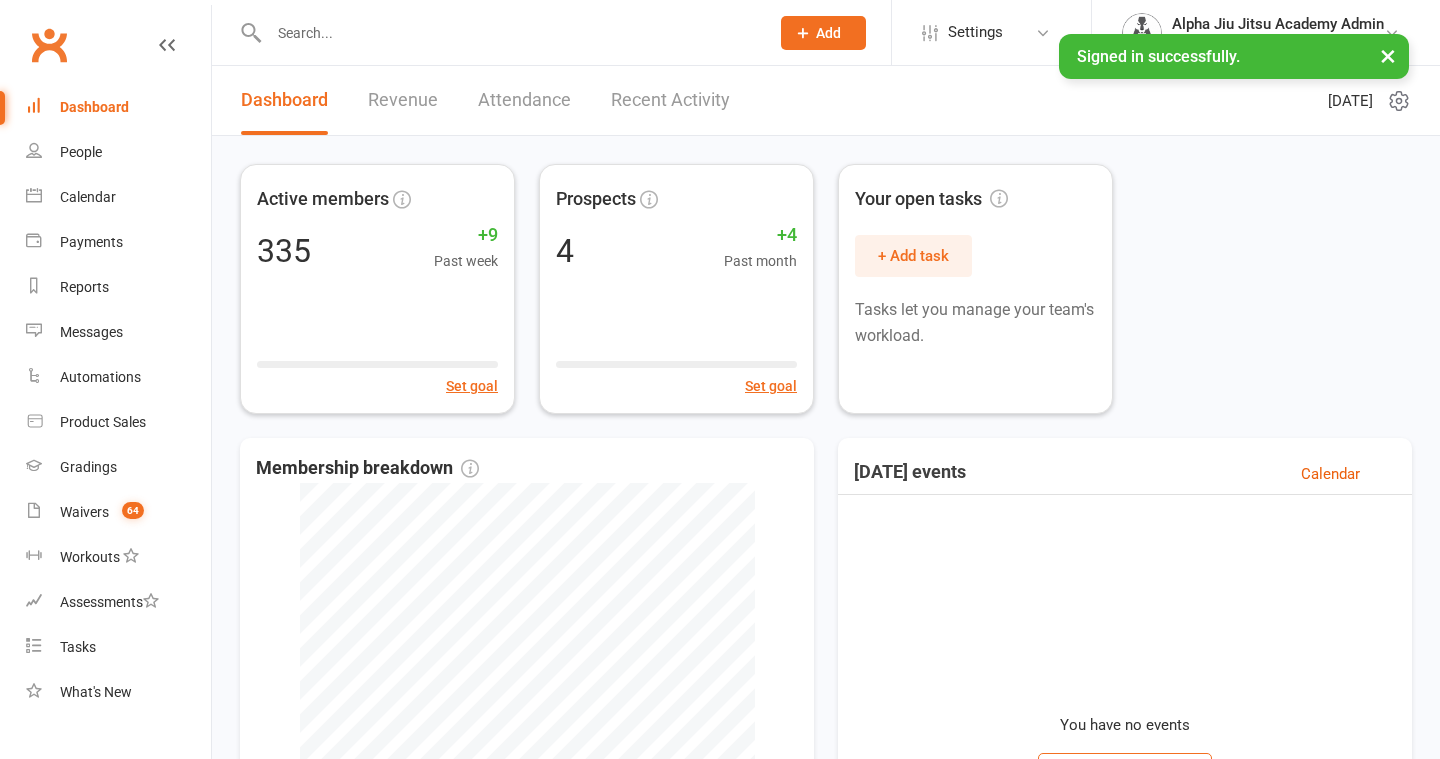 scroll, scrollTop: 0, scrollLeft: 0, axis: both 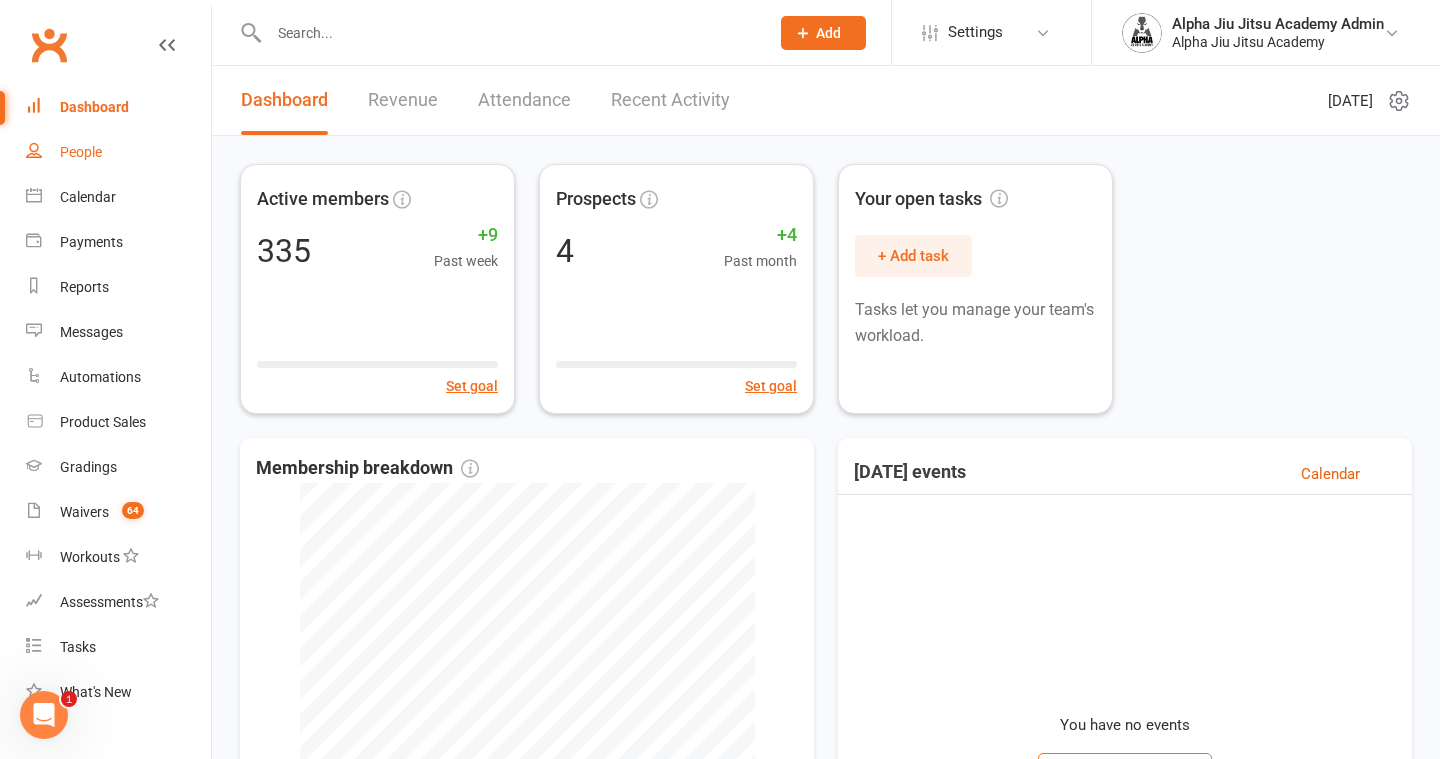 click on "People" at bounding box center (81, 152) 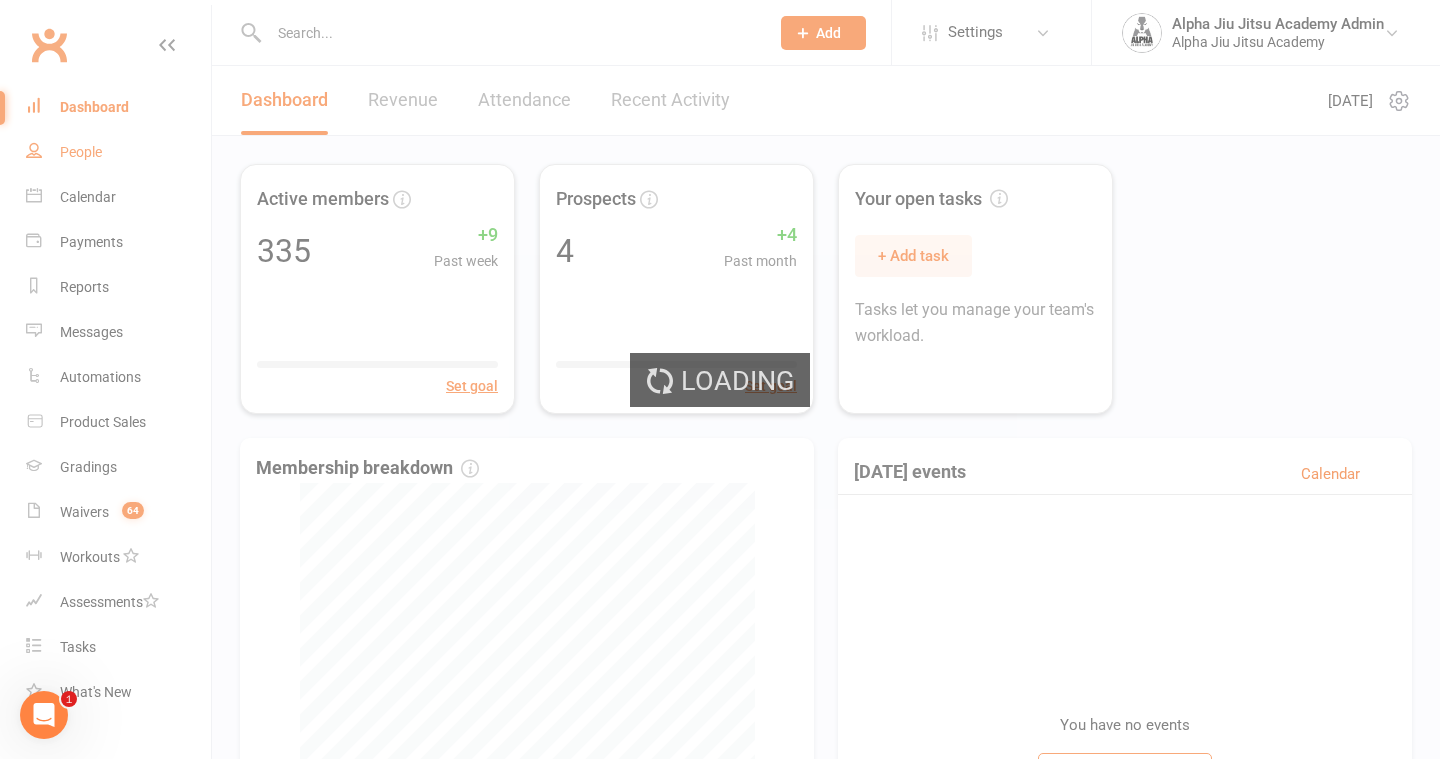 select on "100" 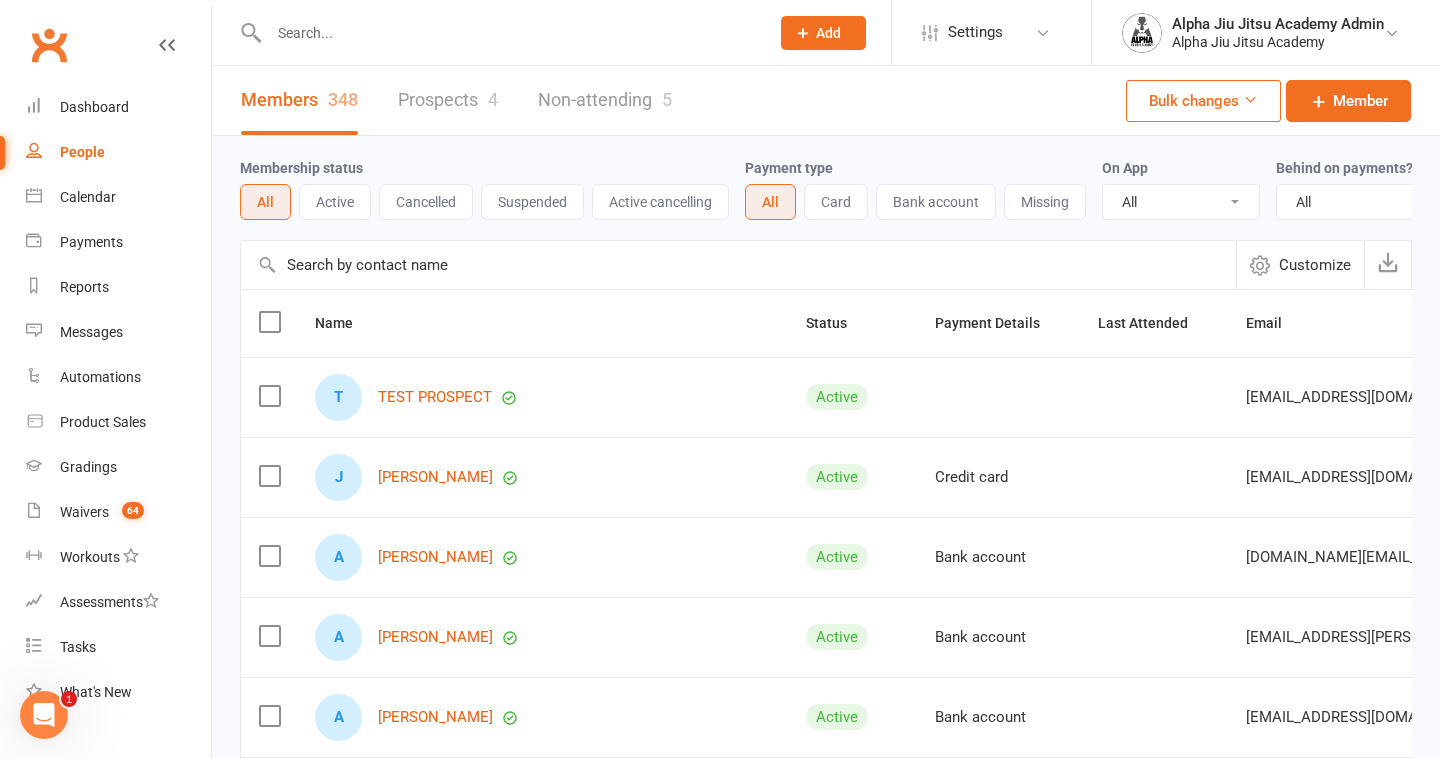 click at bounding box center (738, 265) 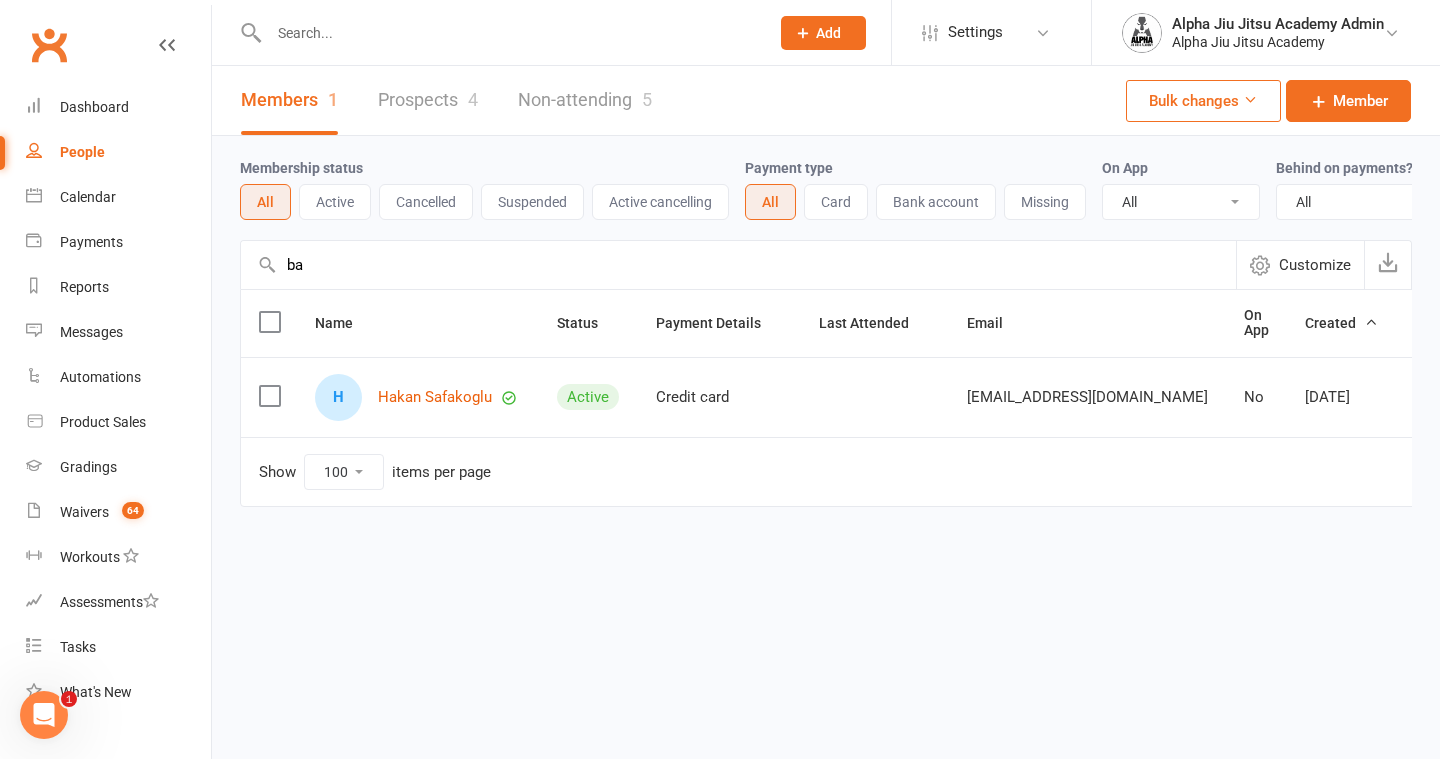 type on "b" 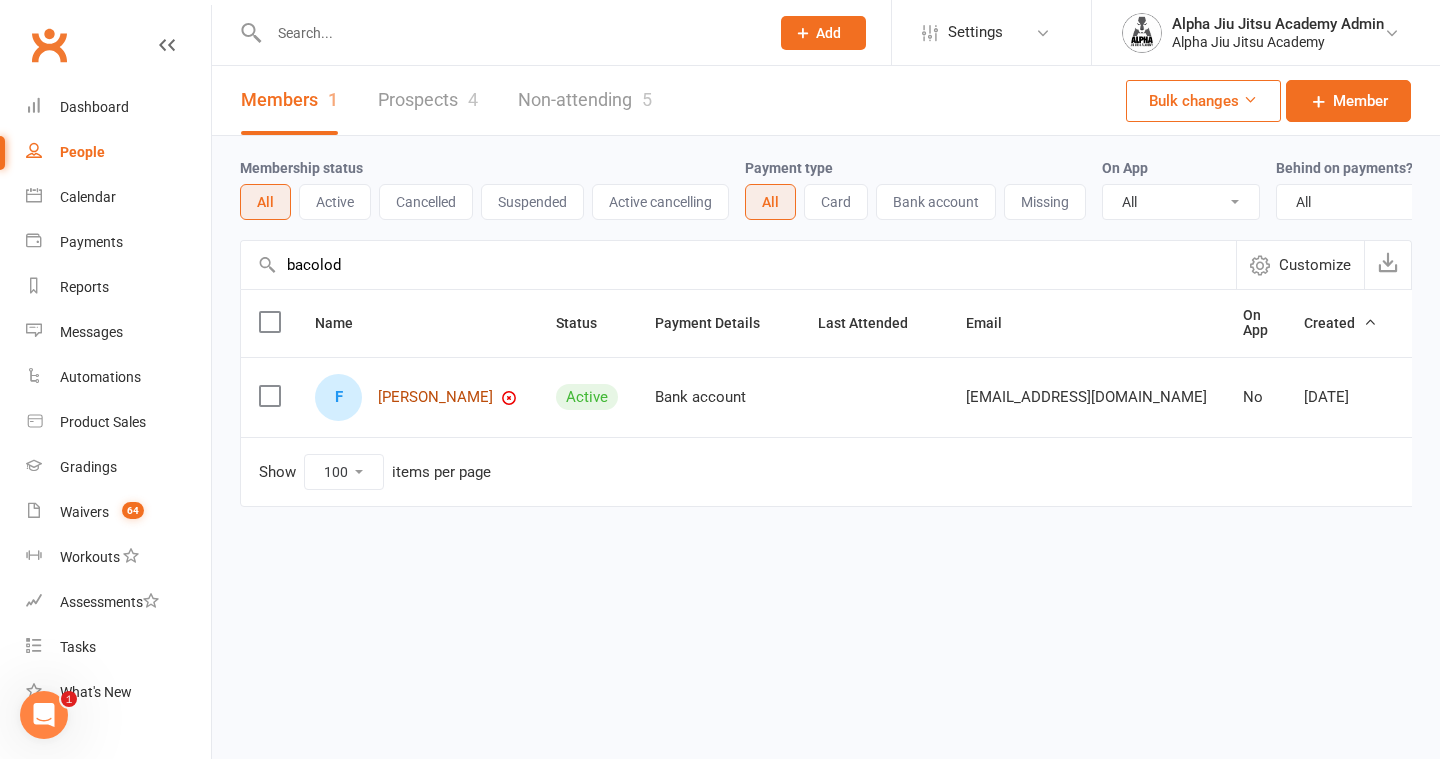 type on "bacolod" 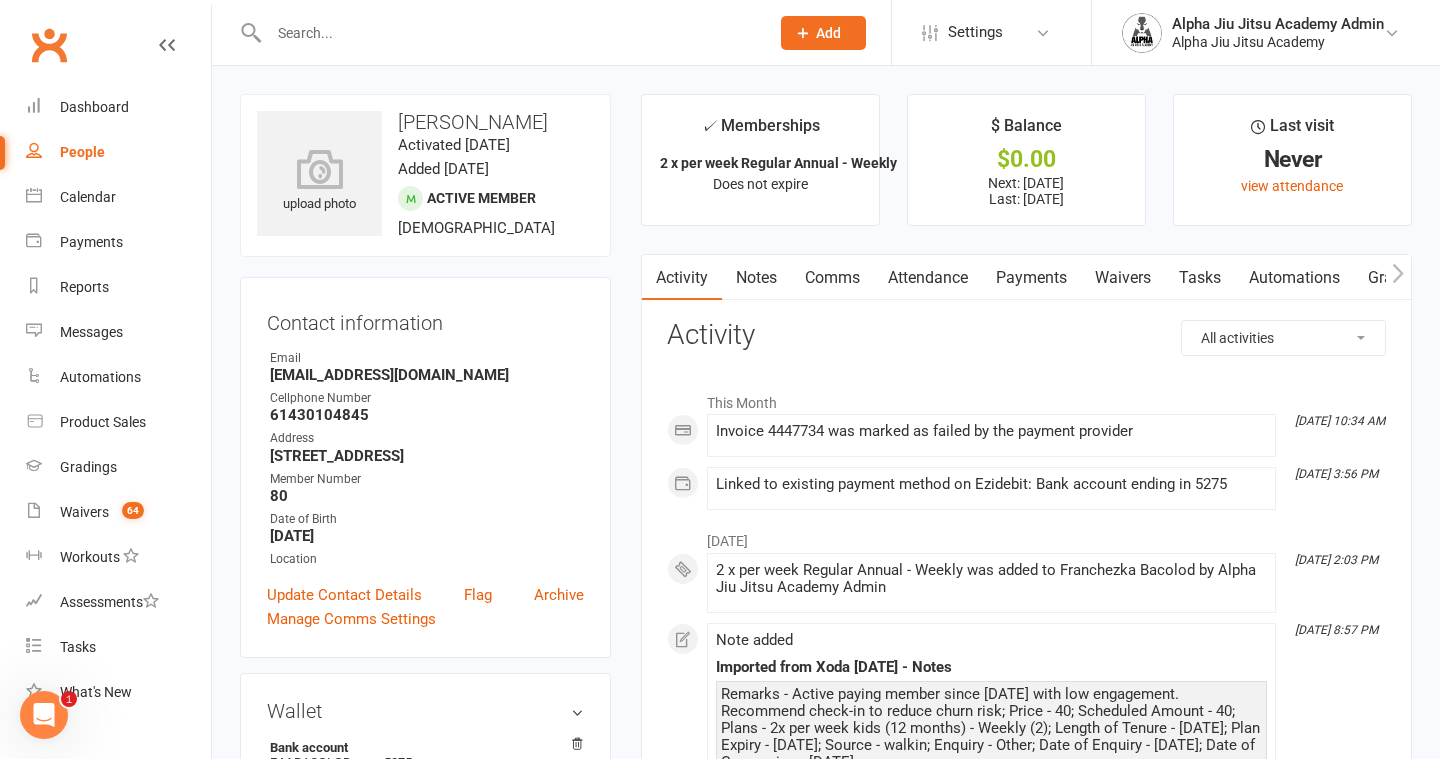 click on "Payments" at bounding box center (1031, 278) 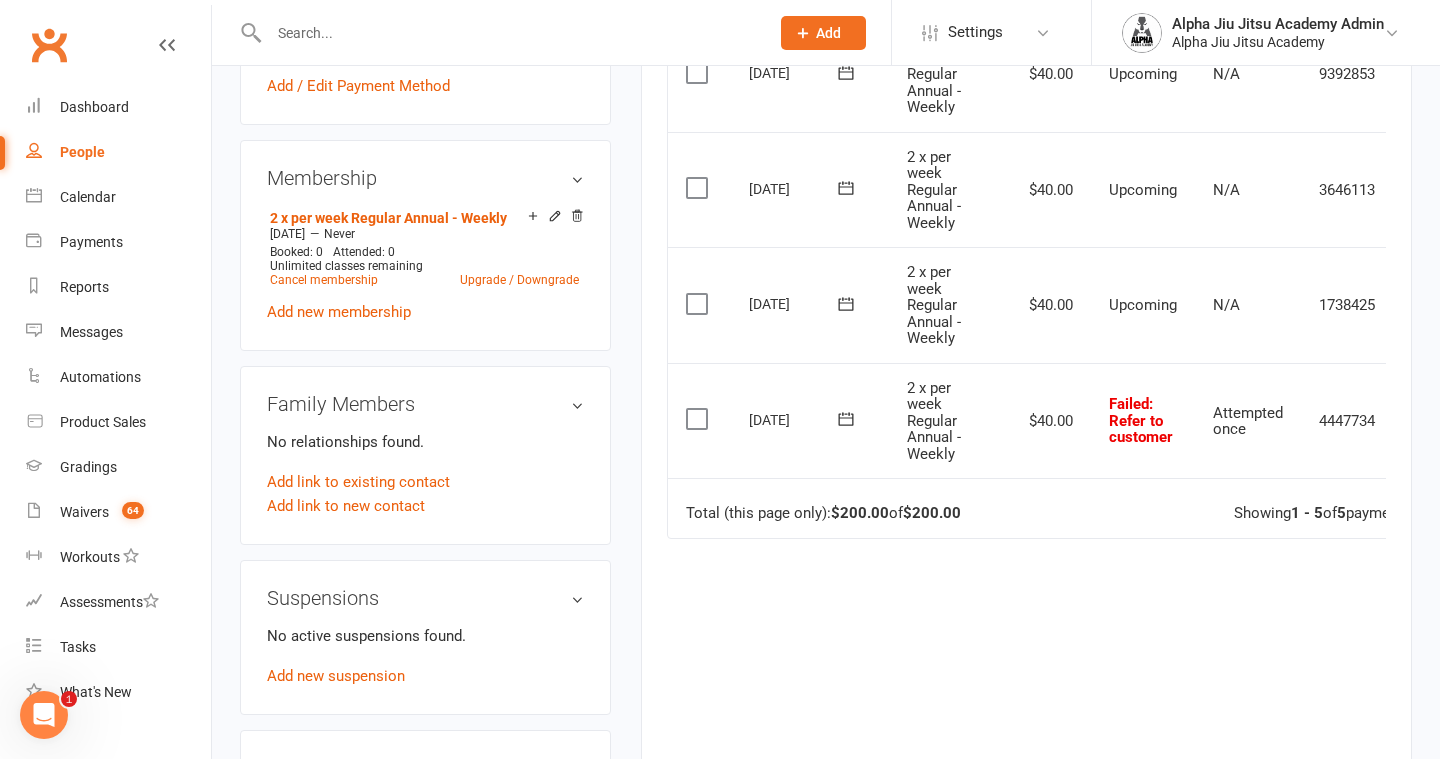 scroll, scrollTop: 706, scrollLeft: 0, axis: vertical 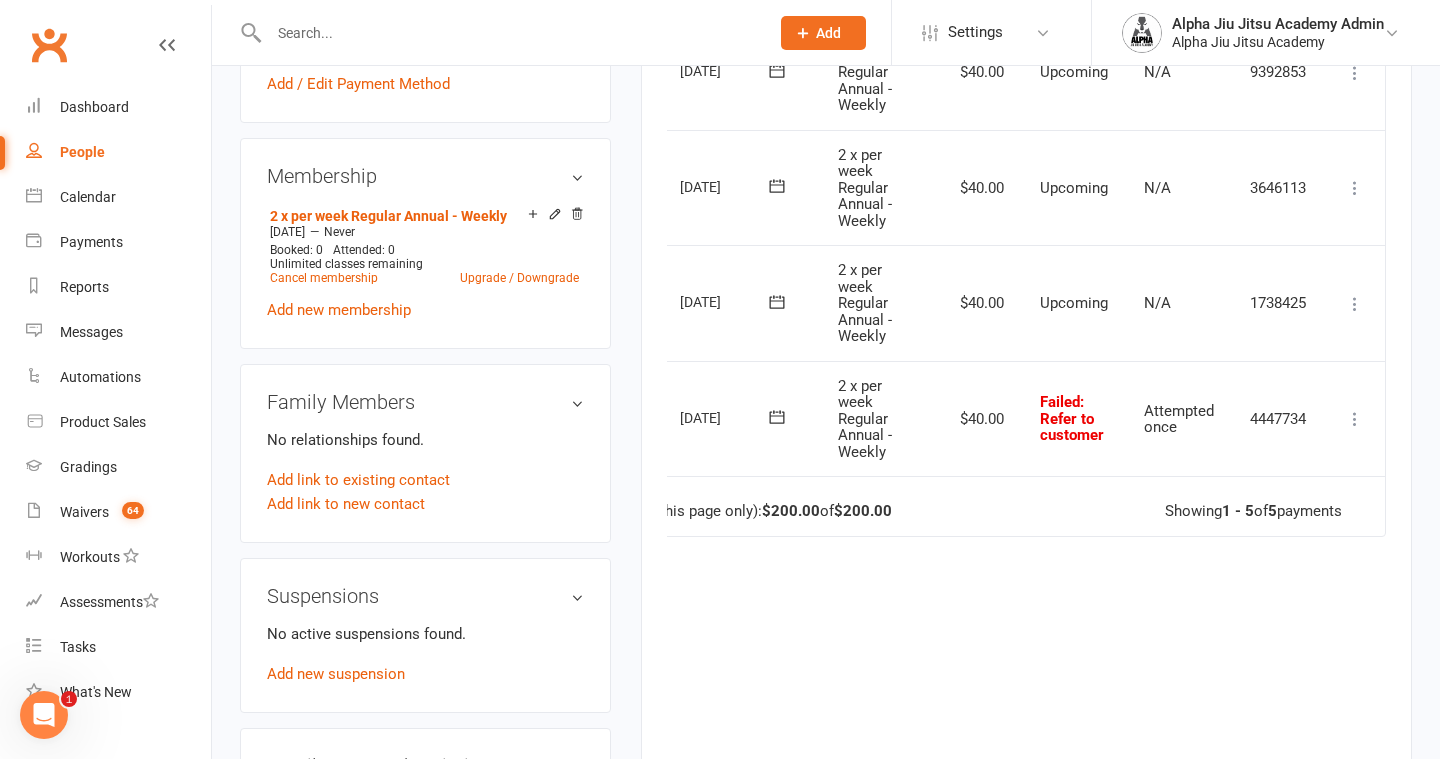 click at bounding box center [1355, 419] 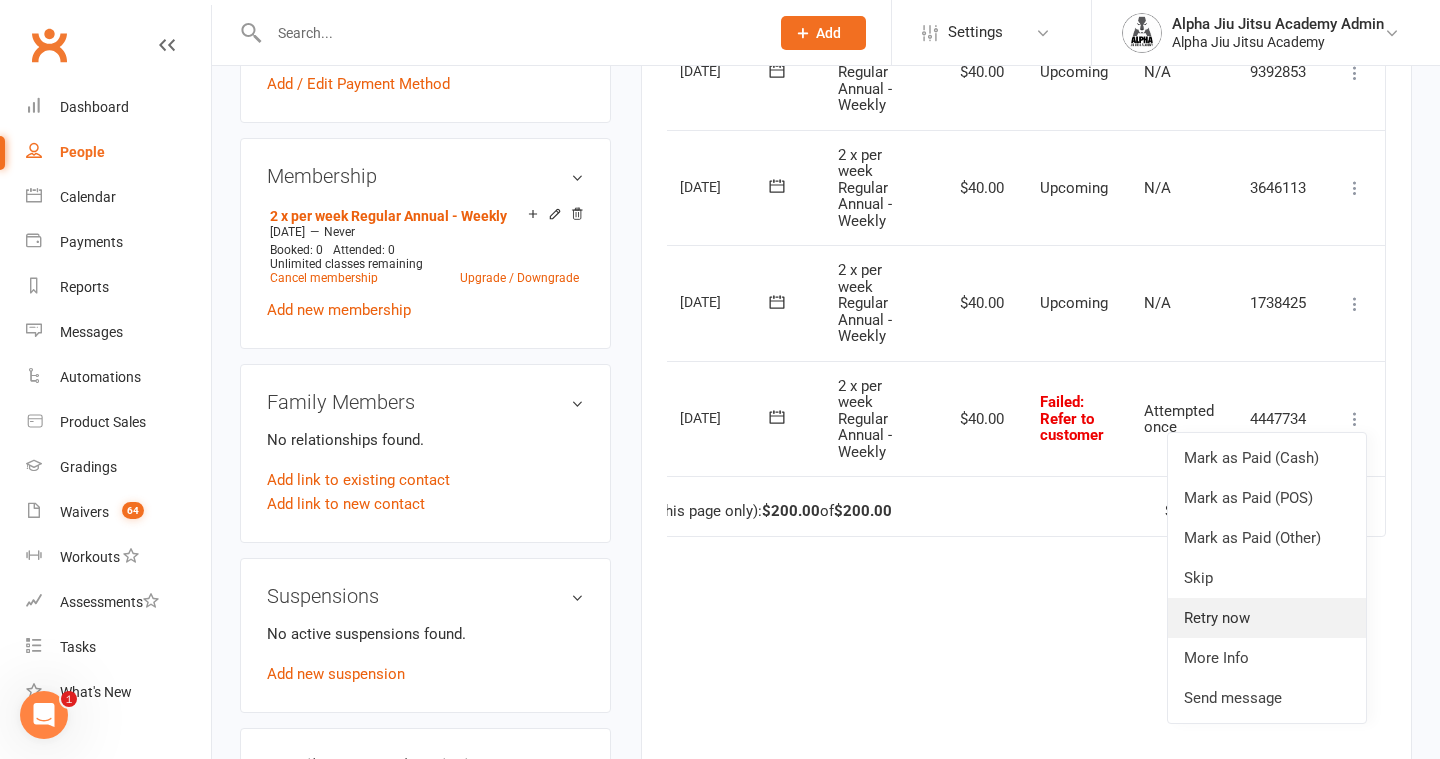 click on "Retry now" at bounding box center (1267, 618) 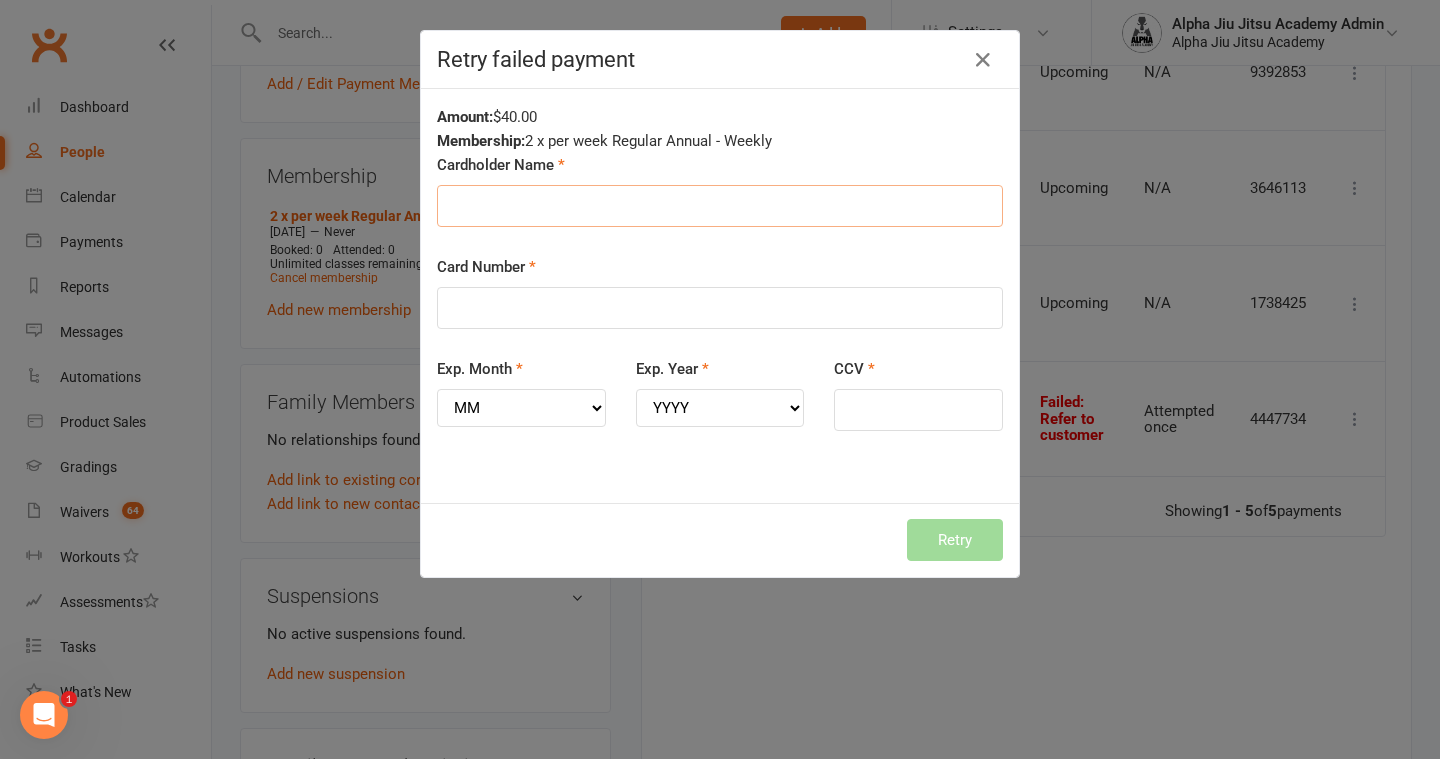 click on "Cardholder Name" at bounding box center [720, 206] 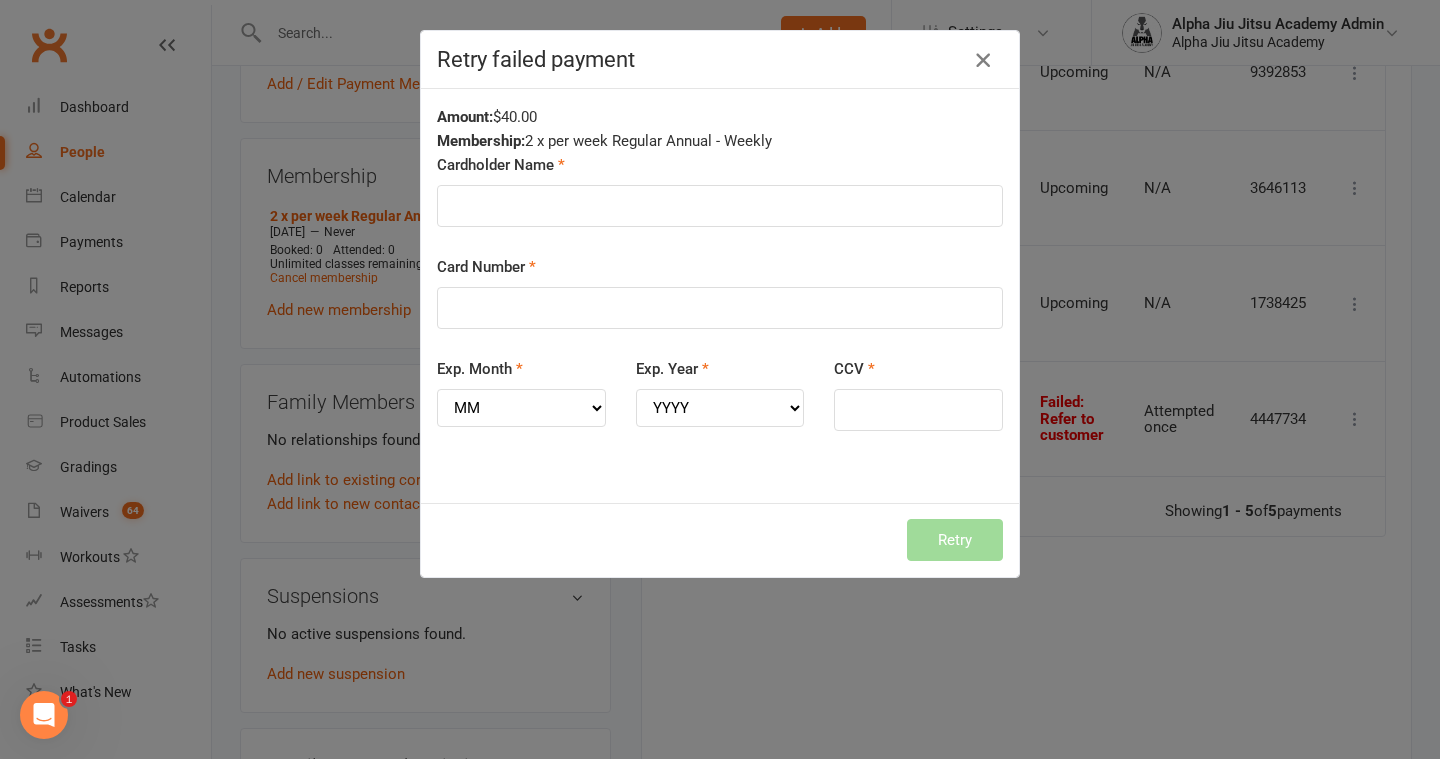 click at bounding box center (983, 60) 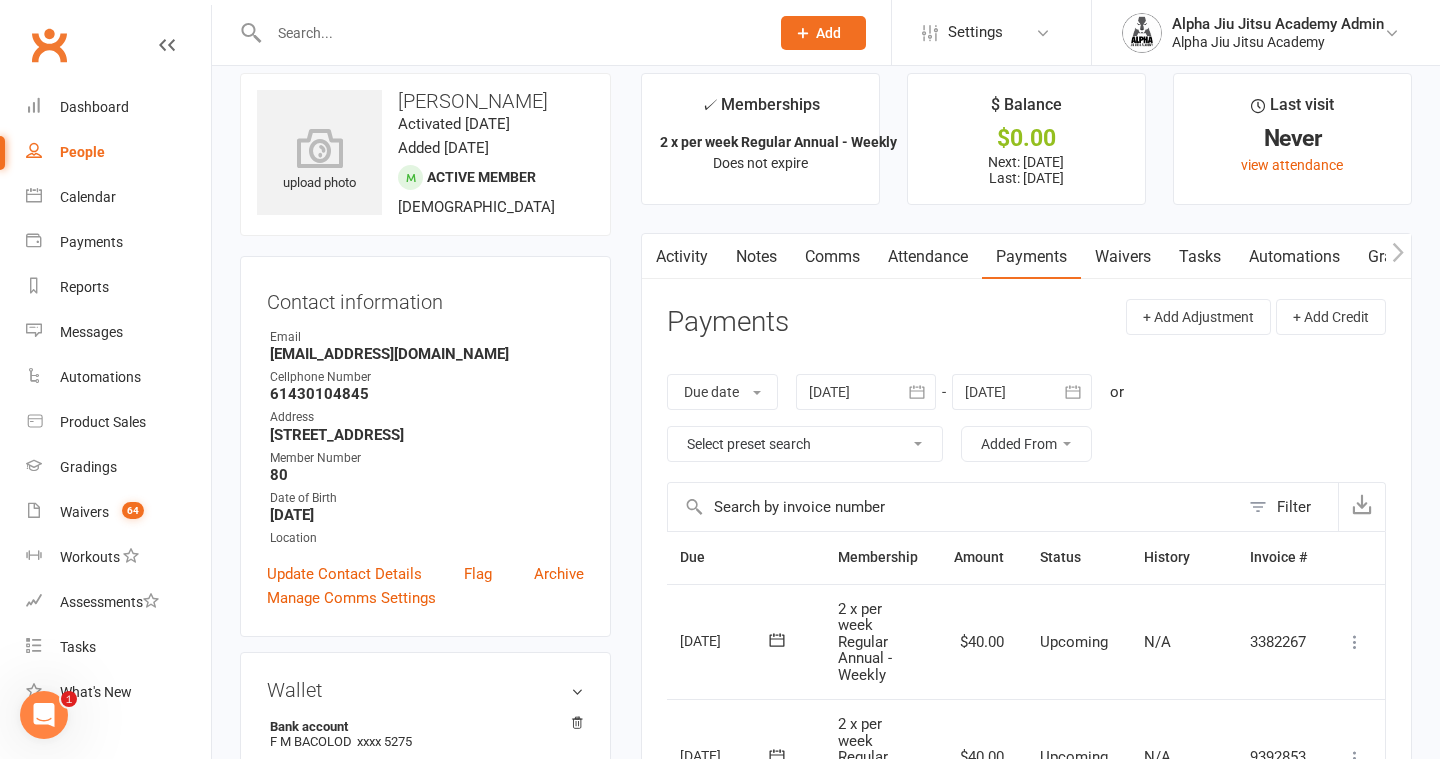 scroll, scrollTop: 0, scrollLeft: 0, axis: both 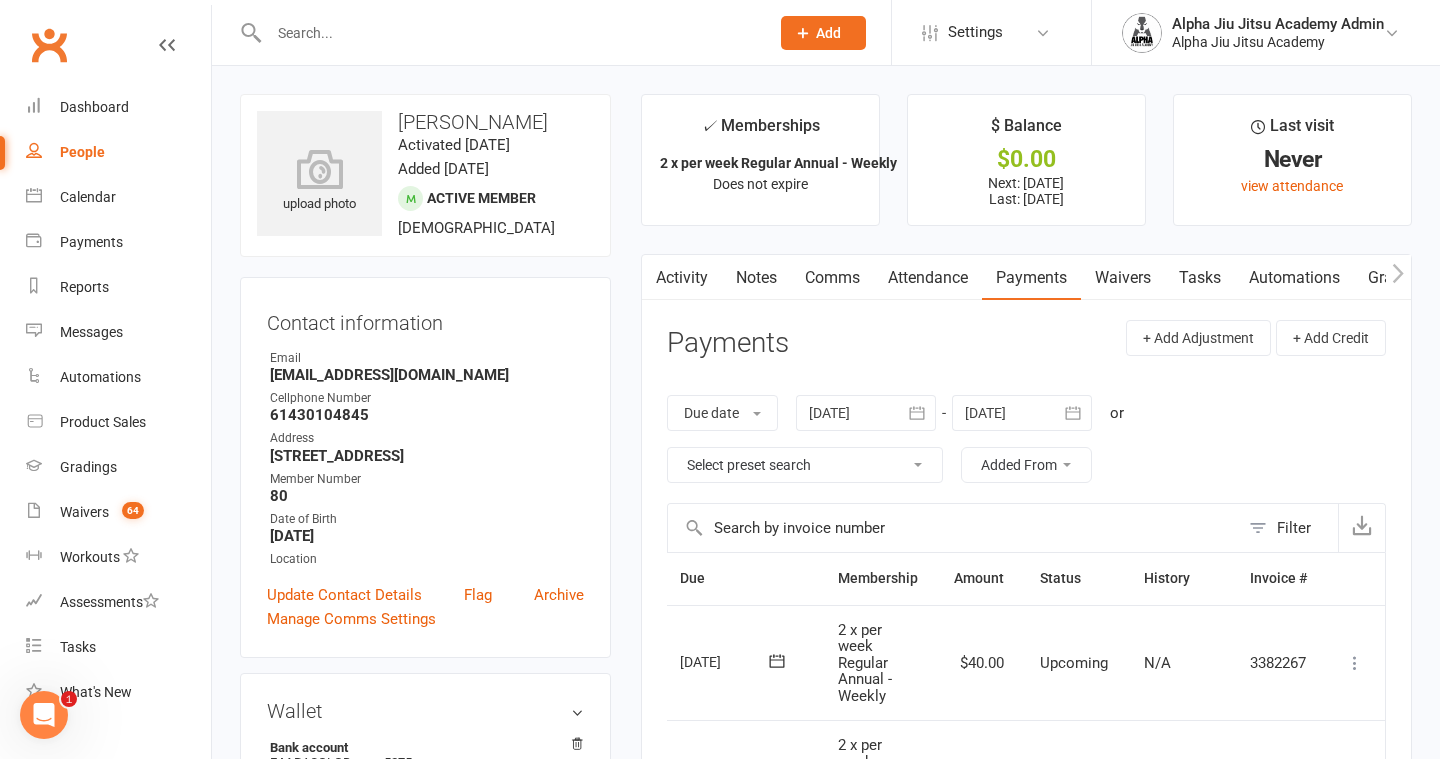 click on "People" at bounding box center (118, 152) 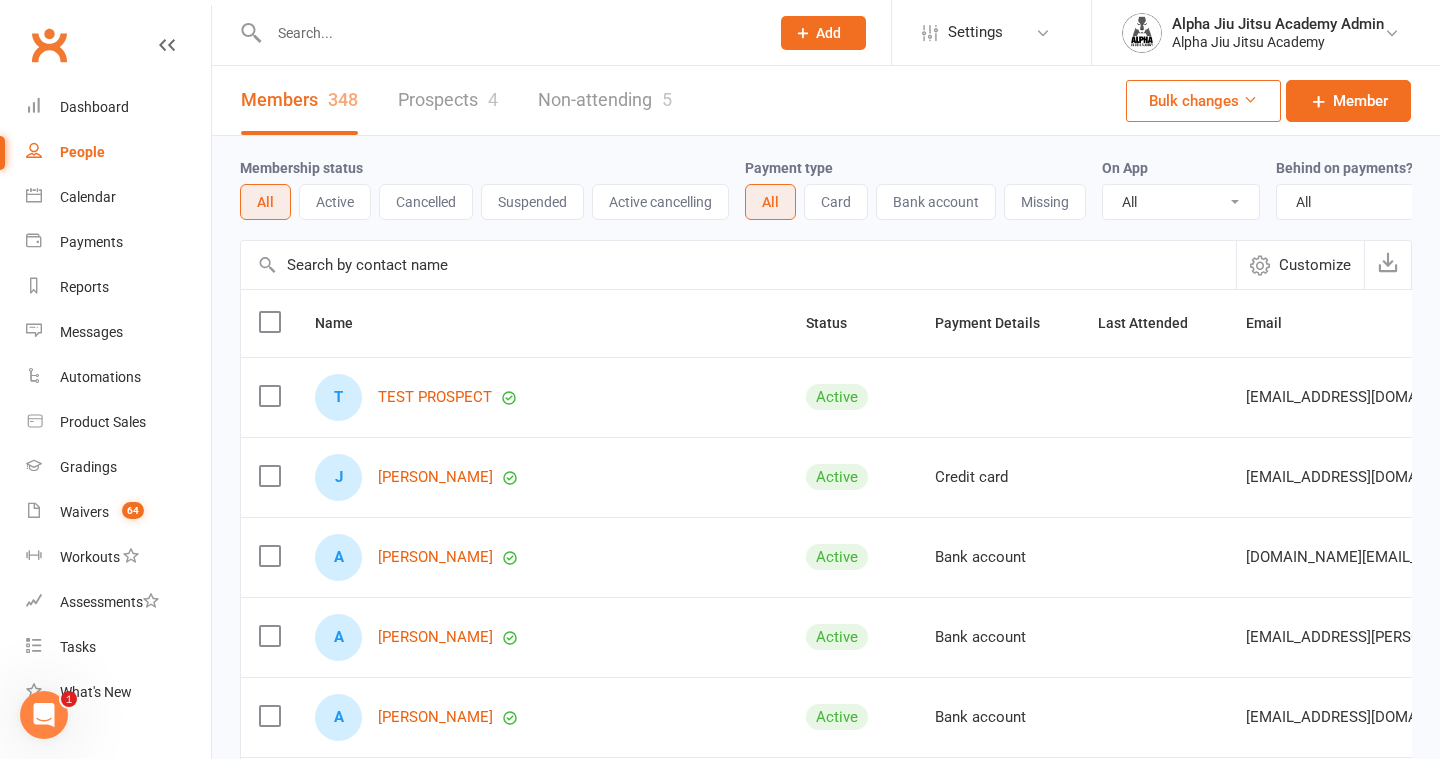 click on "Prospects 4" at bounding box center [448, 100] 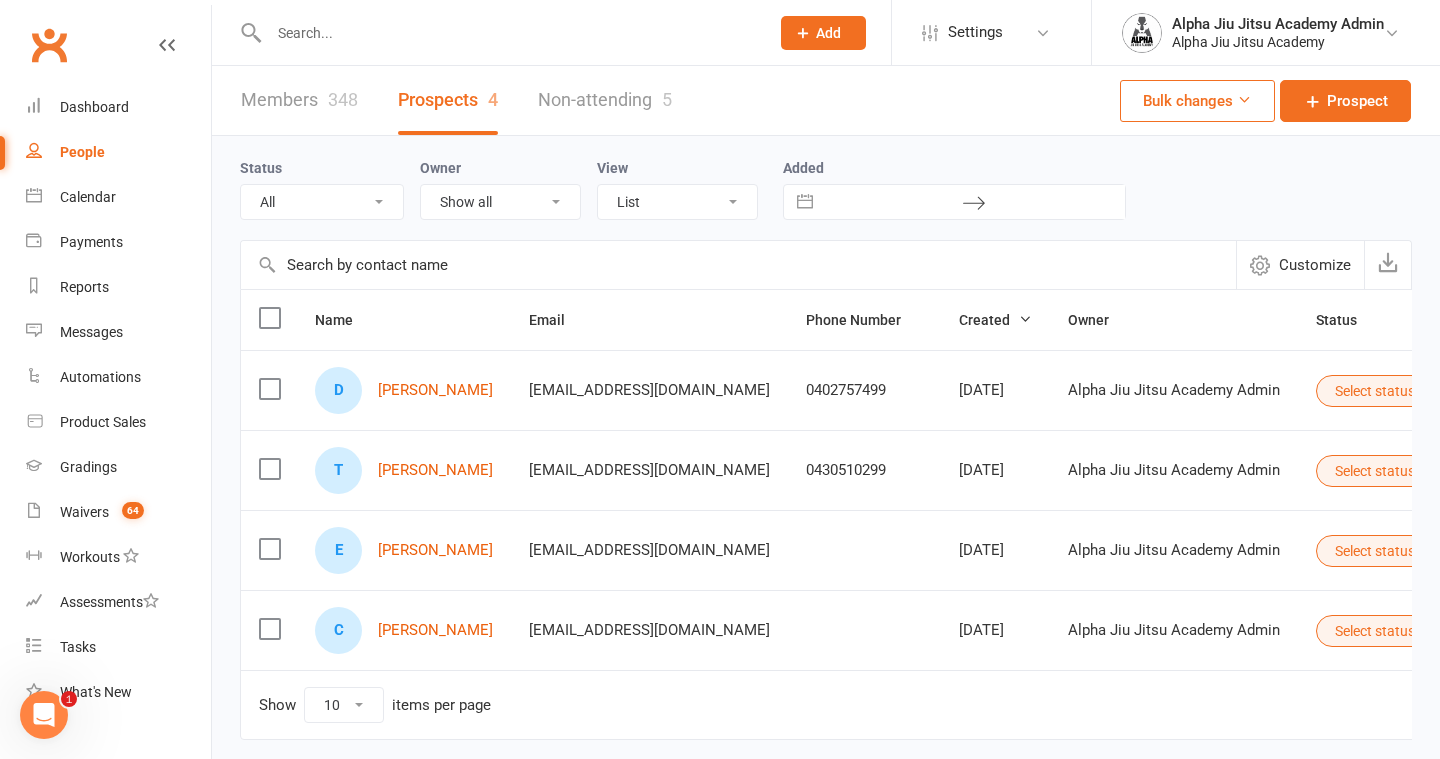click on "Select status" at bounding box center (1383, 391) 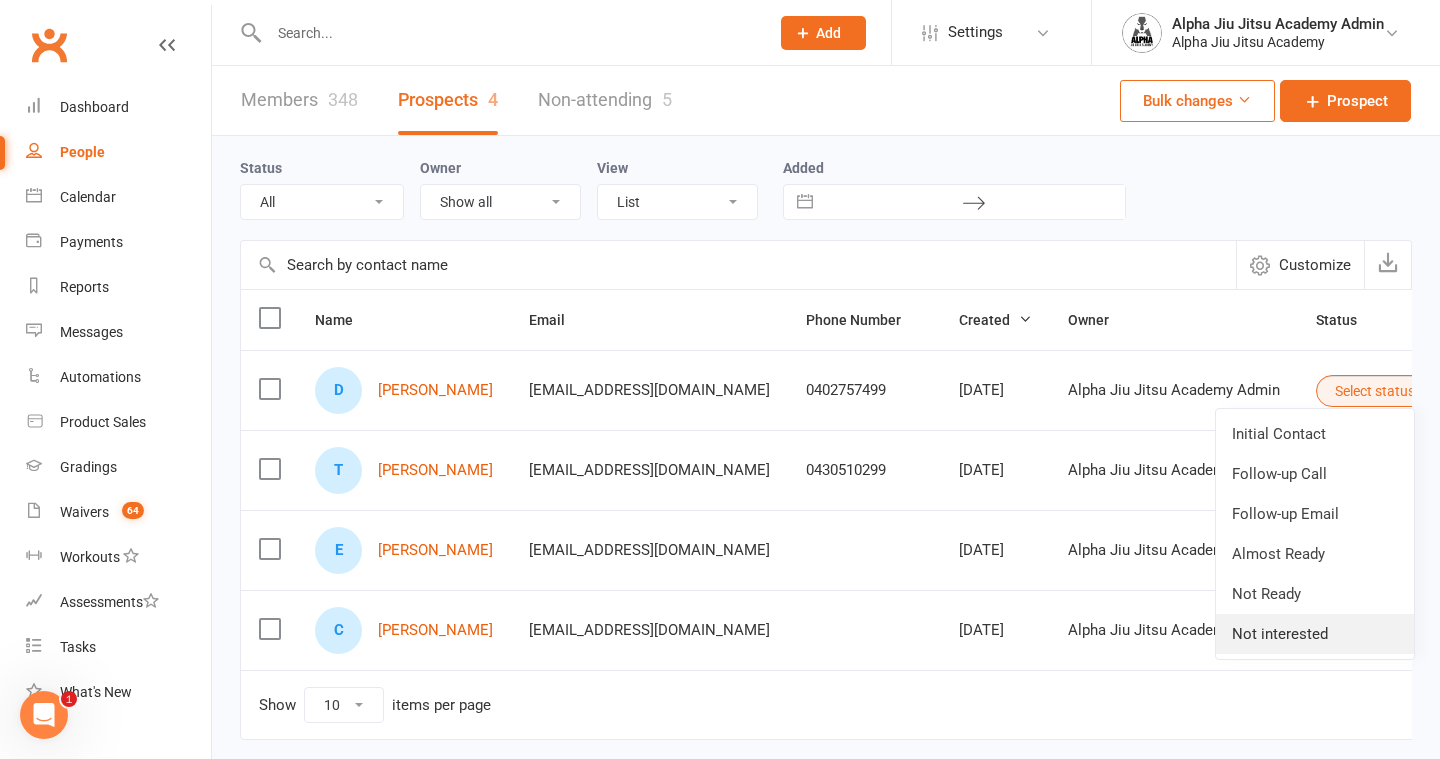 click on "Not interested" at bounding box center (1315, 634) 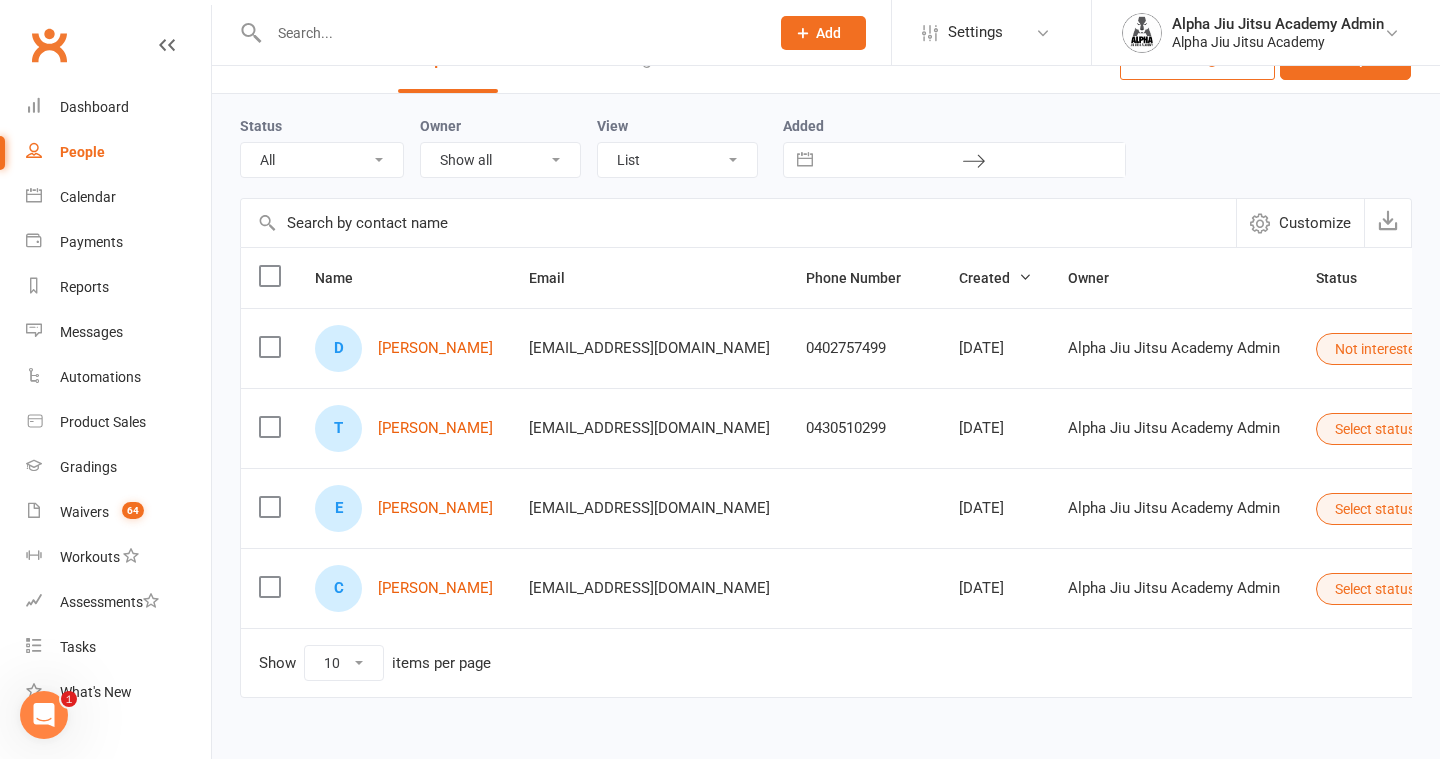scroll, scrollTop: 0, scrollLeft: 0, axis: both 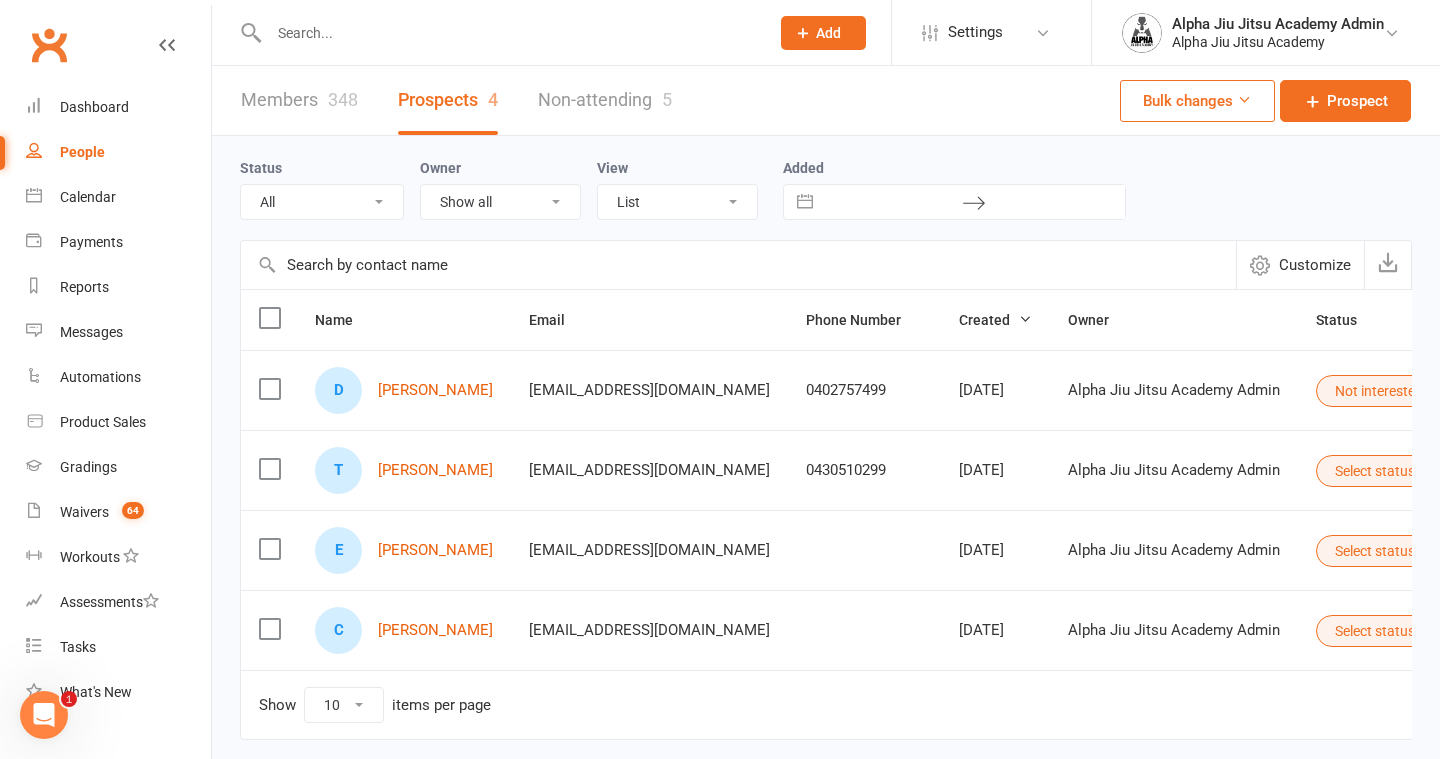 click on "Non-attending 5" at bounding box center (605, 100) 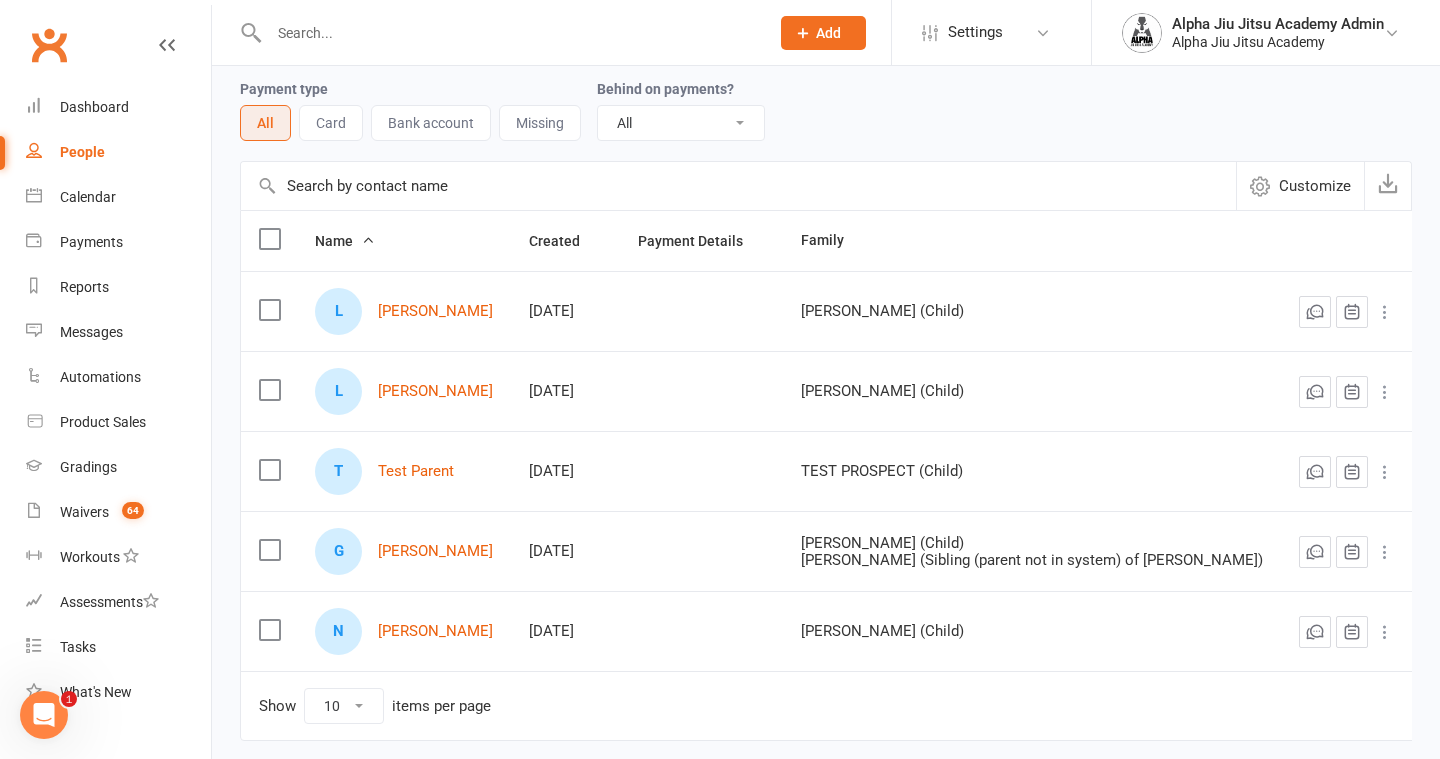 scroll, scrollTop: 0, scrollLeft: 0, axis: both 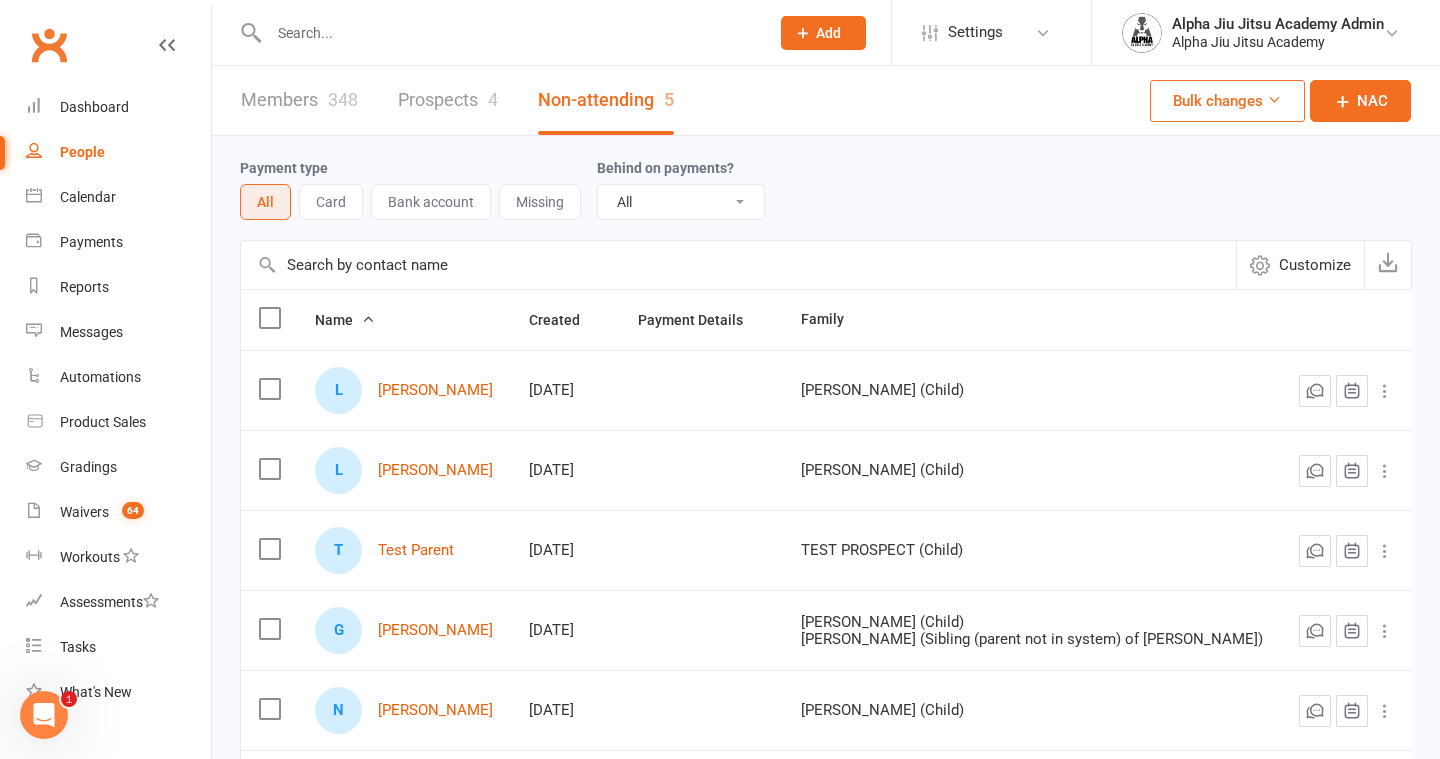 click on "People" at bounding box center [118, 152] 